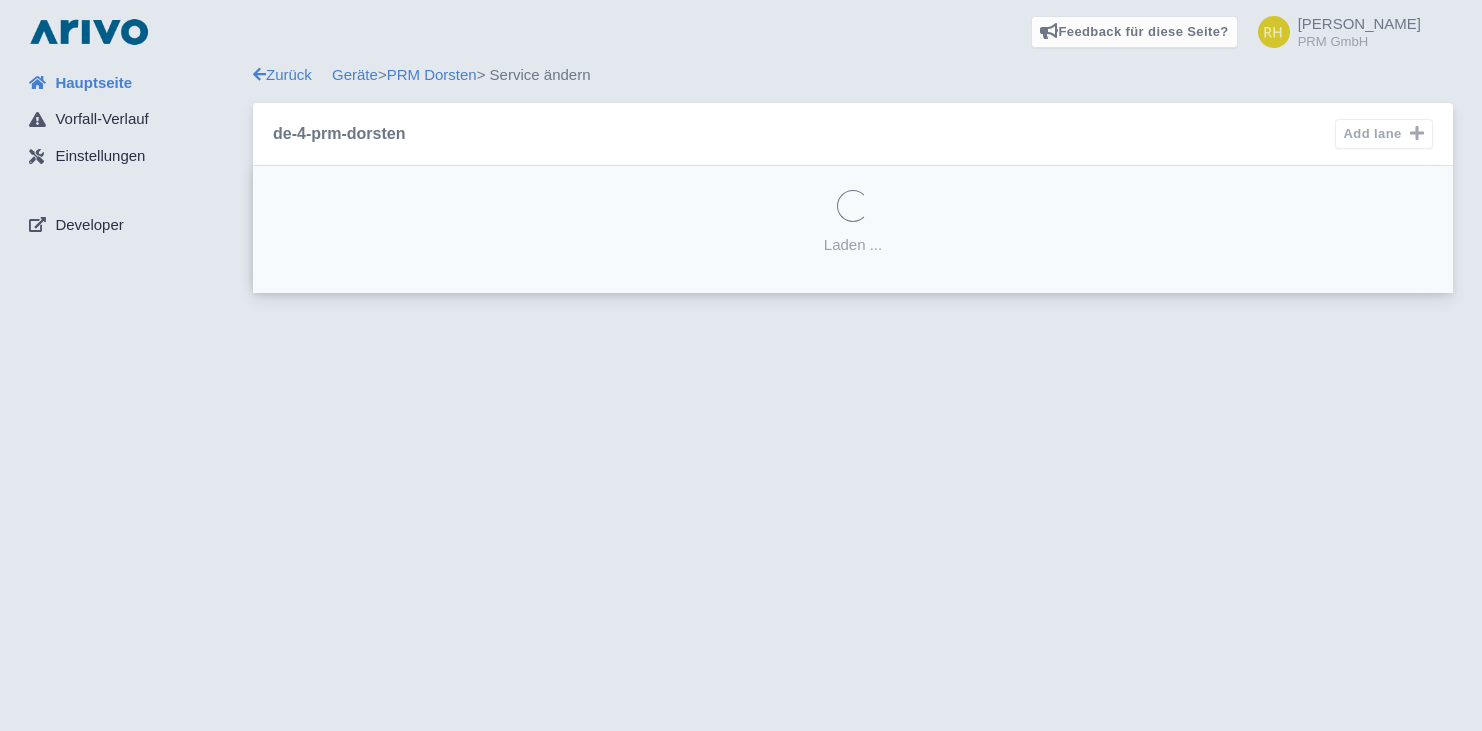 scroll, scrollTop: 0, scrollLeft: 0, axis: both 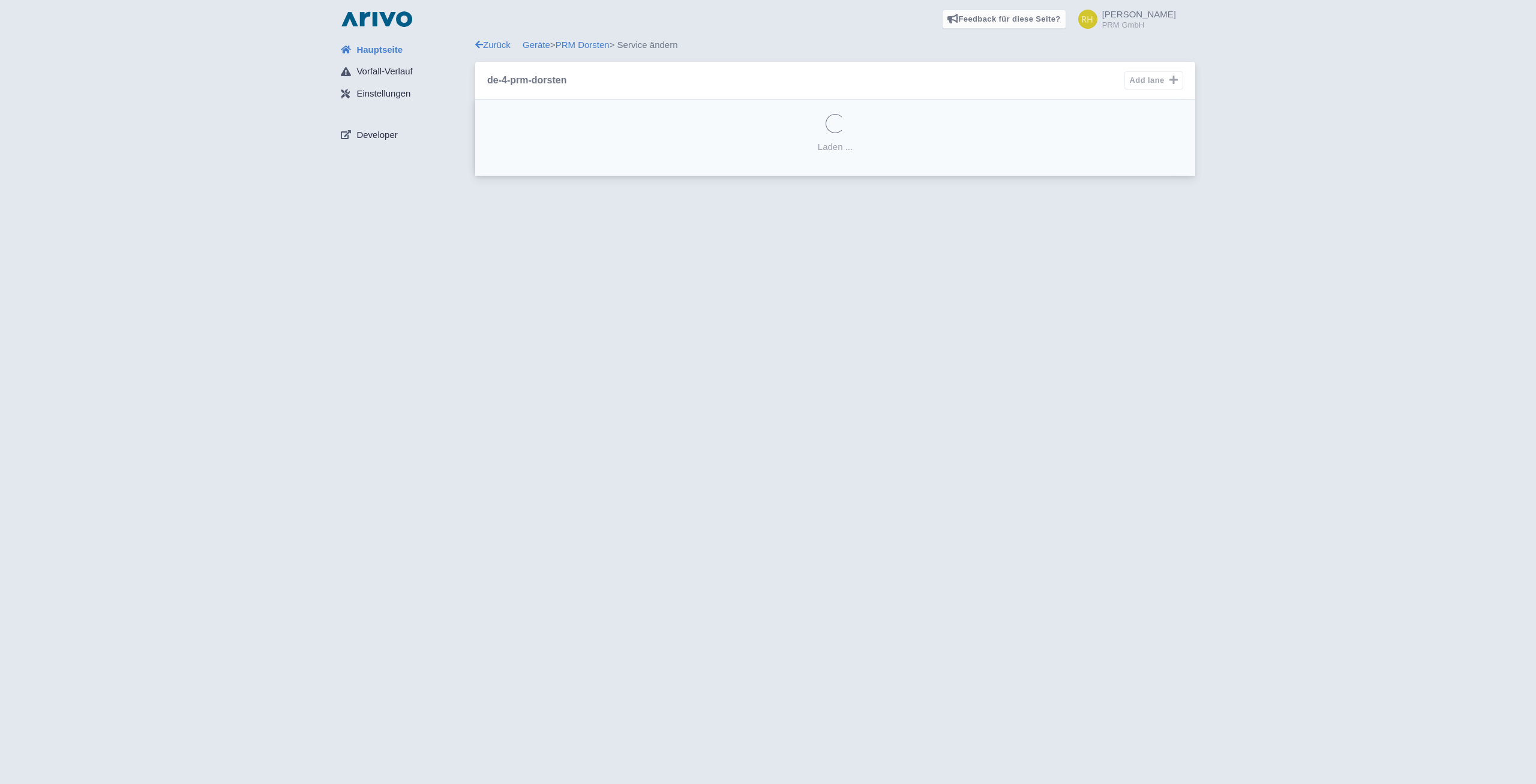 select 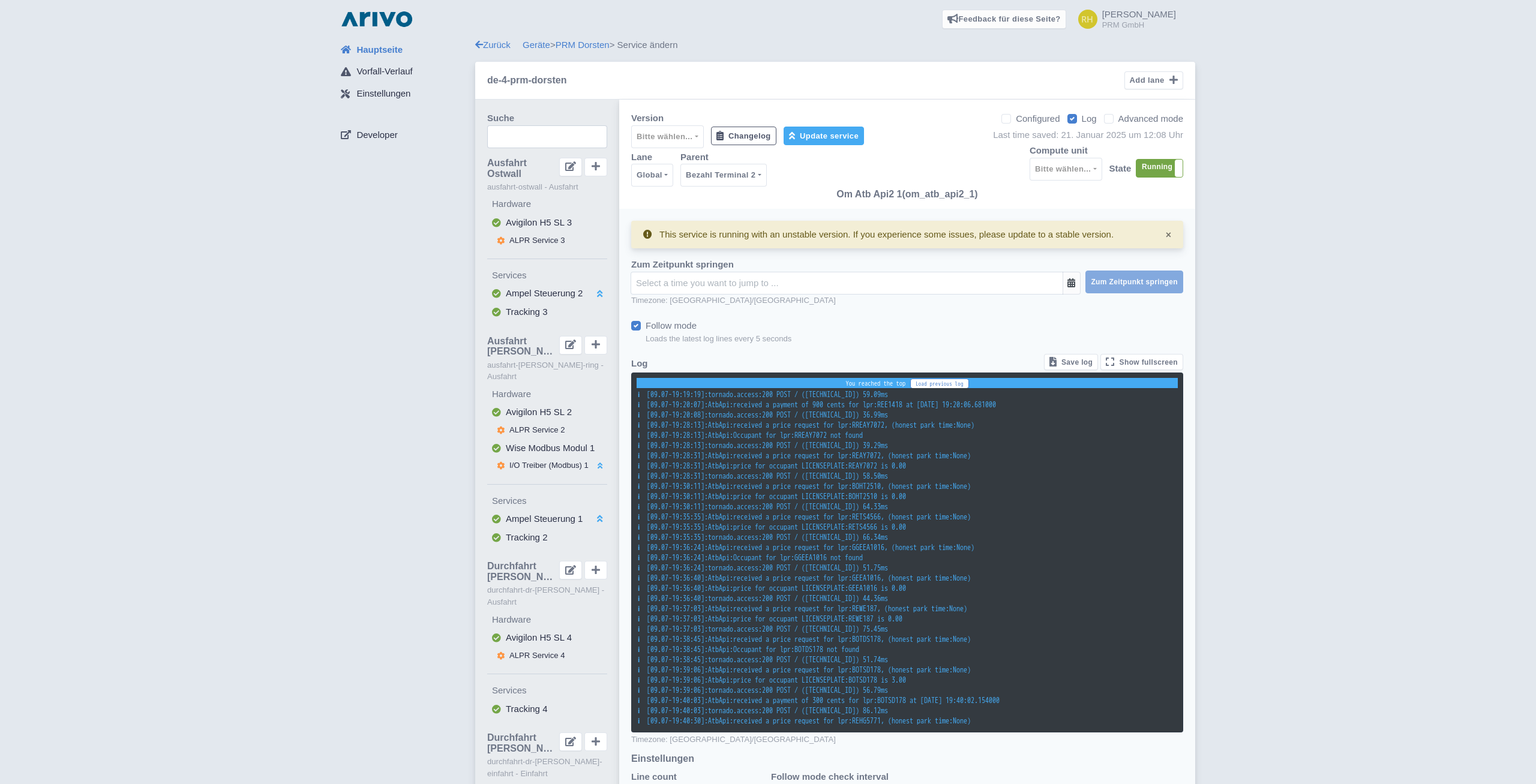 scroll, scrollTop: 690, scrollLeft: 0, axis: vertical 